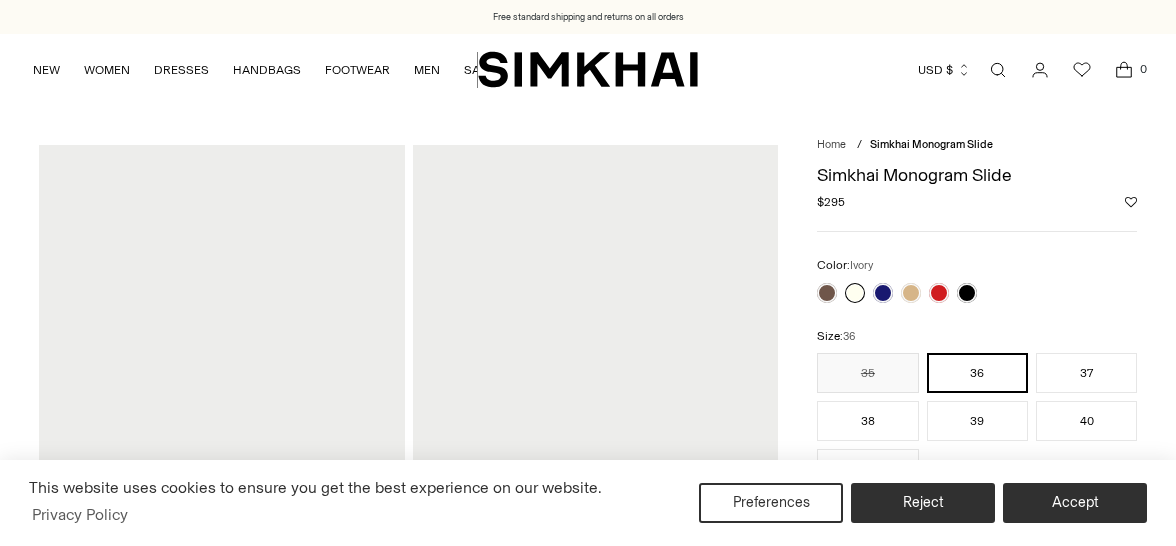 scroll, scrollTop: 0, scrollLeft: 0, axis: both 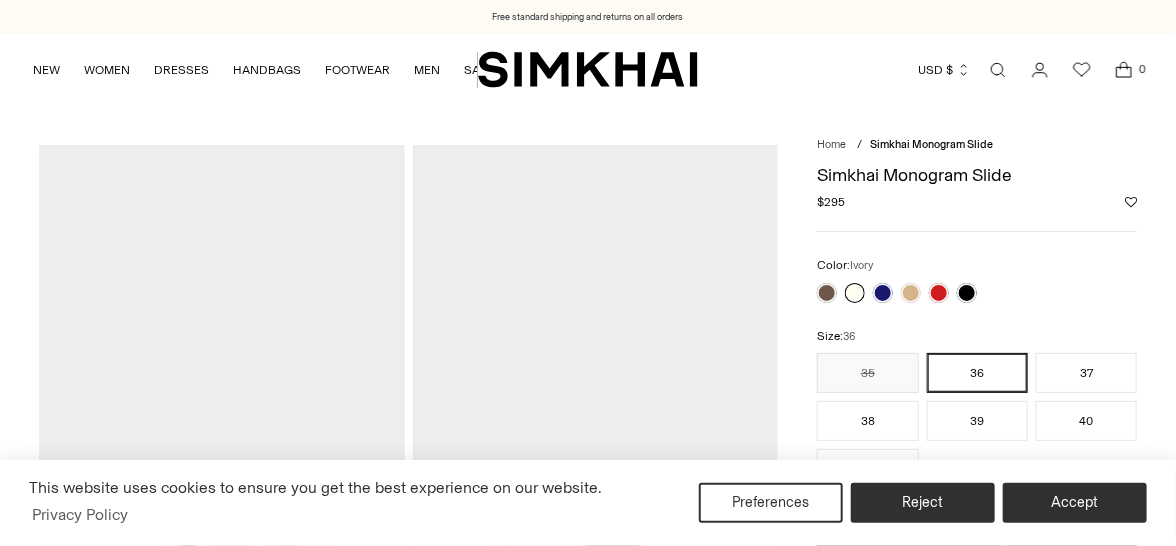 click at bounding box center [855, 293] 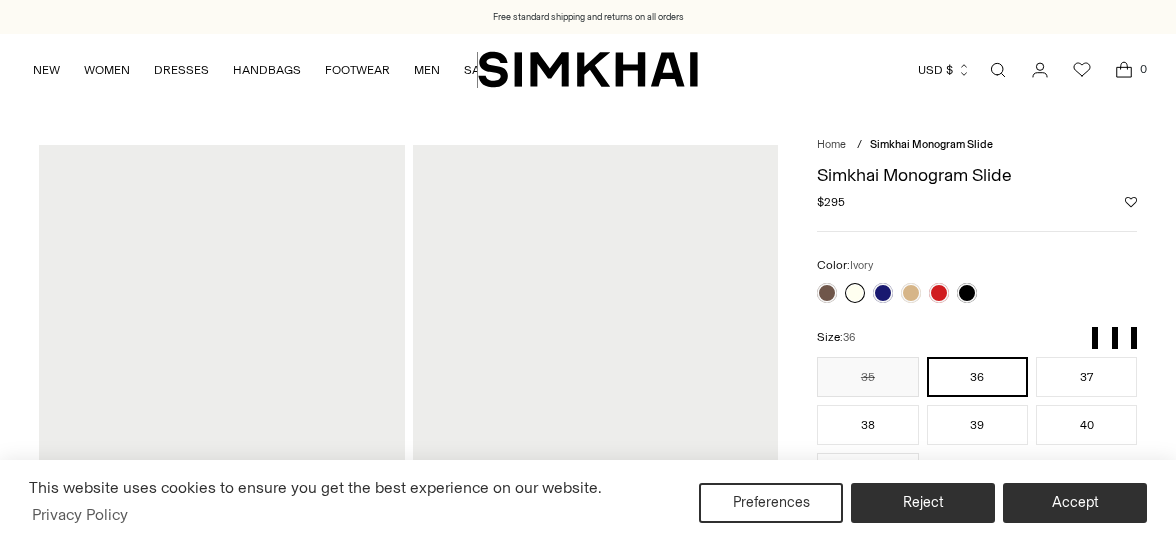 scroll, scrollTop: 0, scrollLeft: 0, axis: both 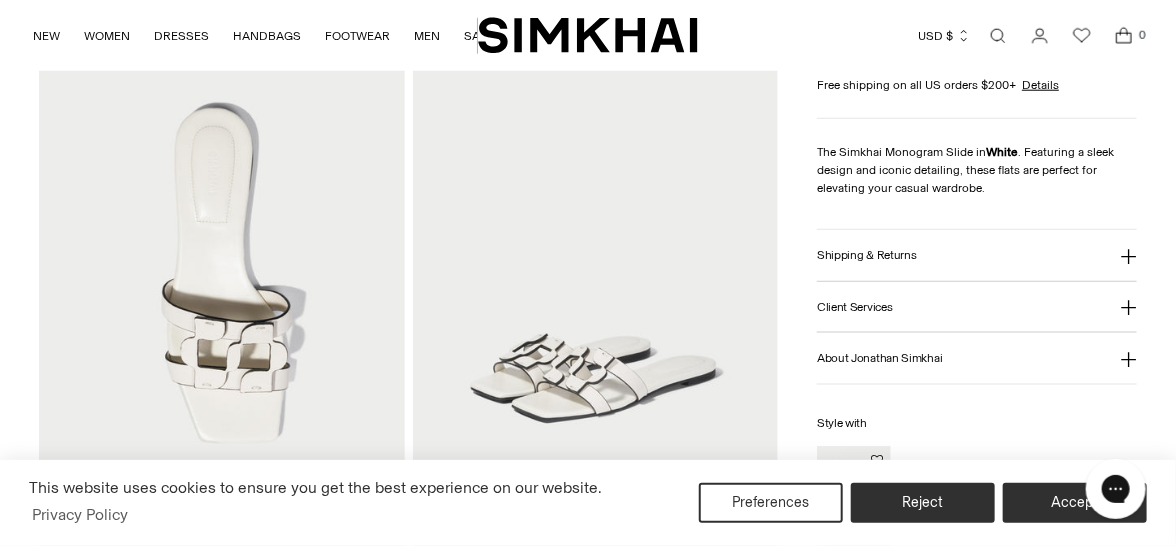 click on "Shipping & Returns" at bounding box center [867, 255] 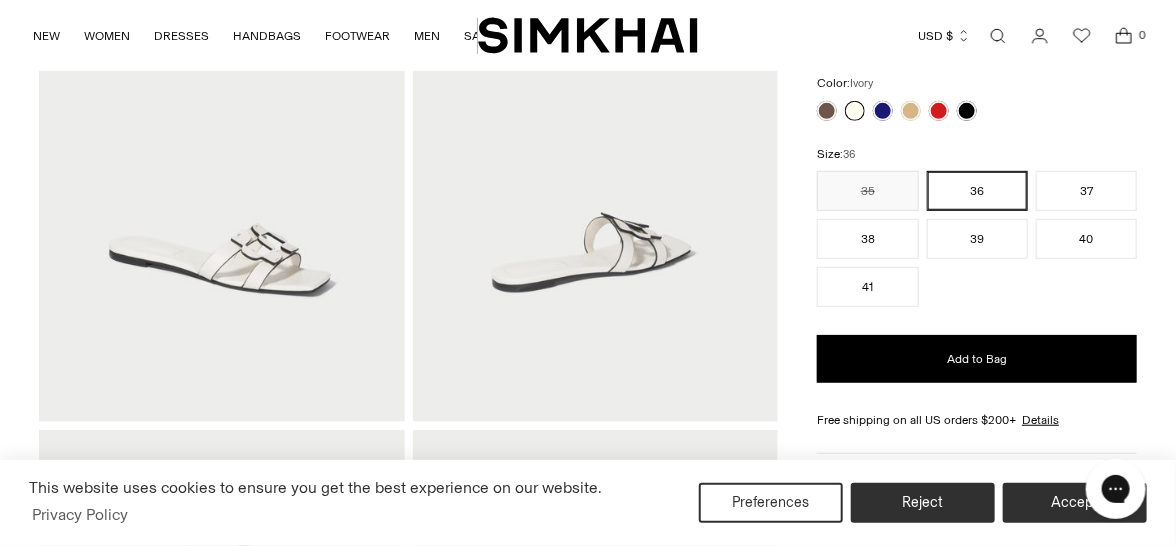 scroll, scrollTop: 300, scrollLeft: 0, axis: vertical 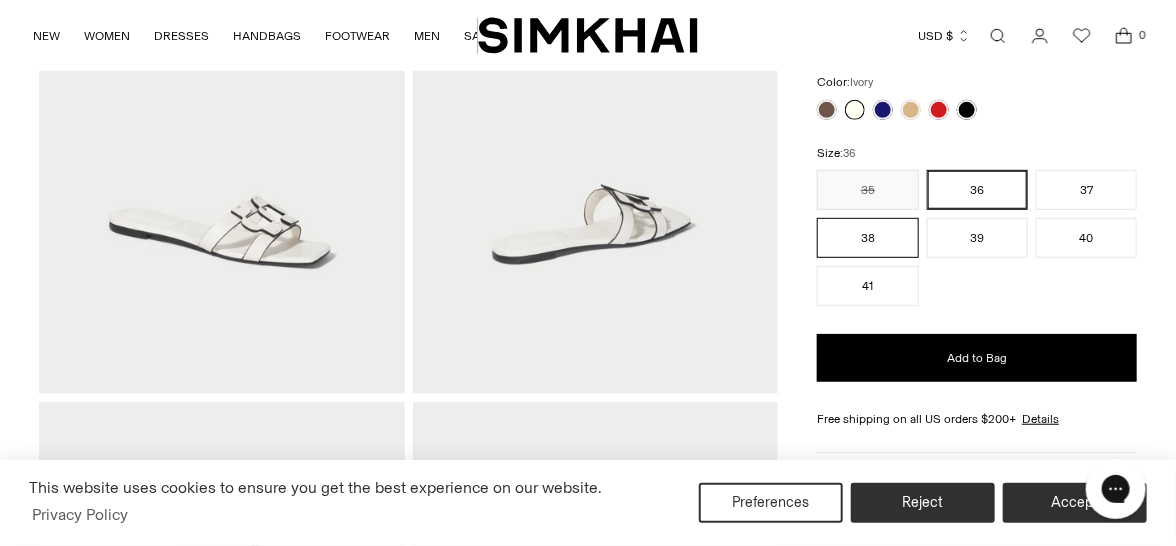click on "38" at bounding box center [867, 238] 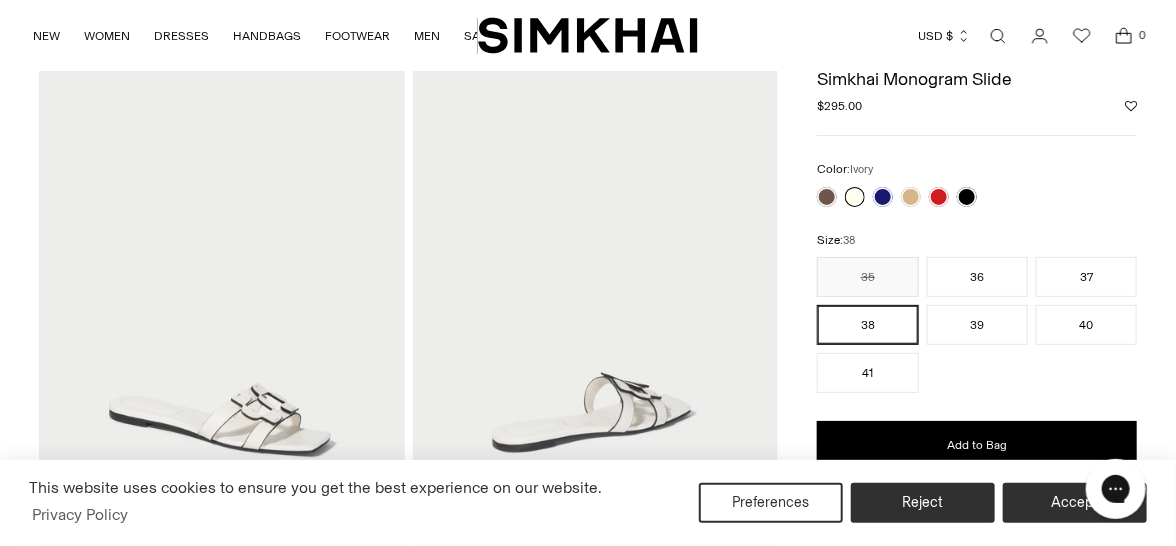 scroll, scrollTop: 0, scrollLeft: 0, axis: both 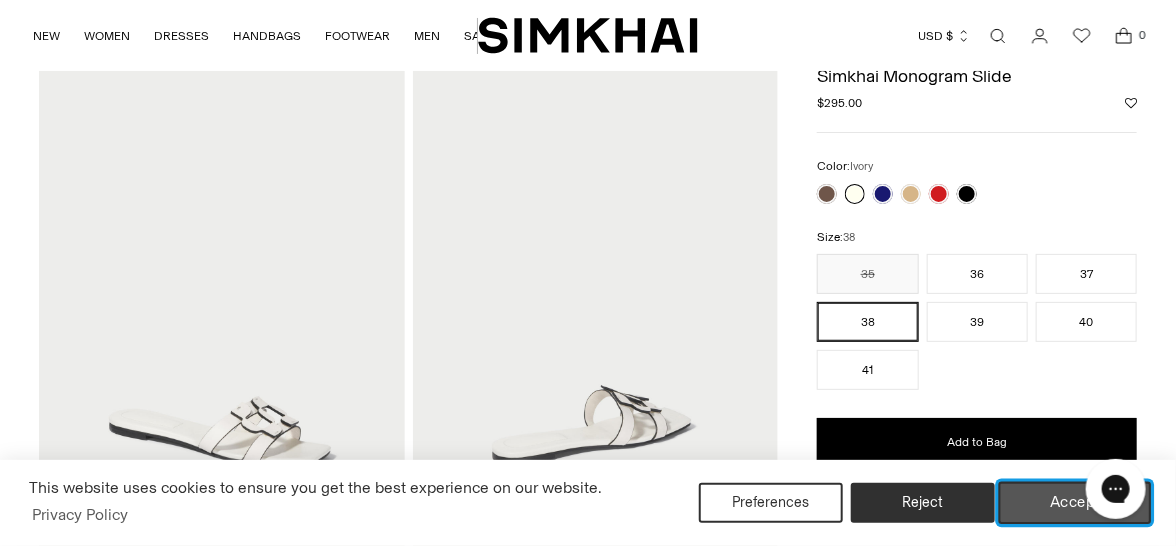 click on "Accept" at bounding box center [1075, 503] 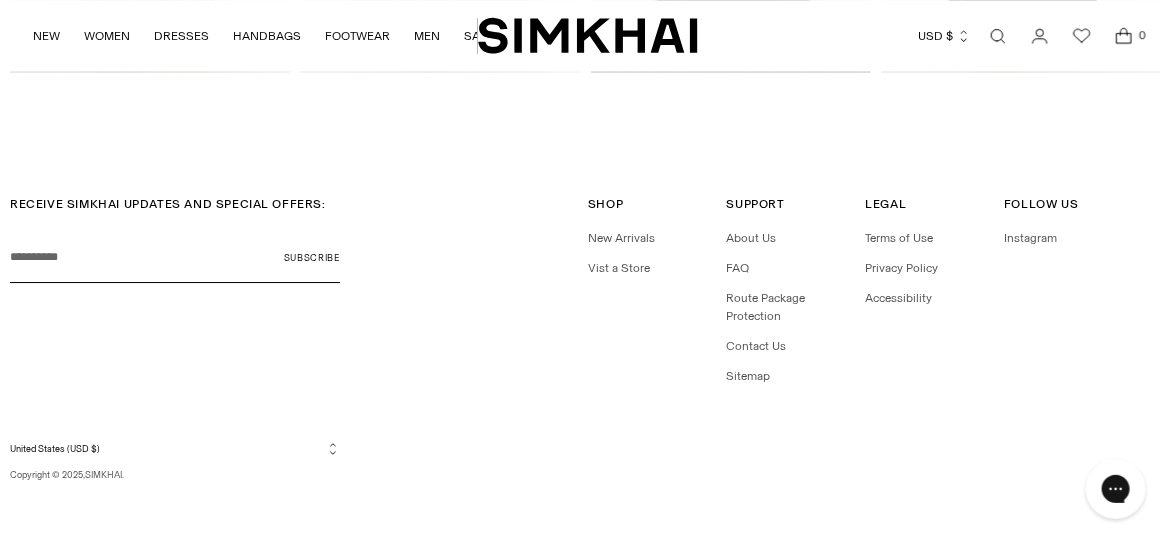 scroll, scrollTop: 2321, scrollLeft: 0, axis: vertical 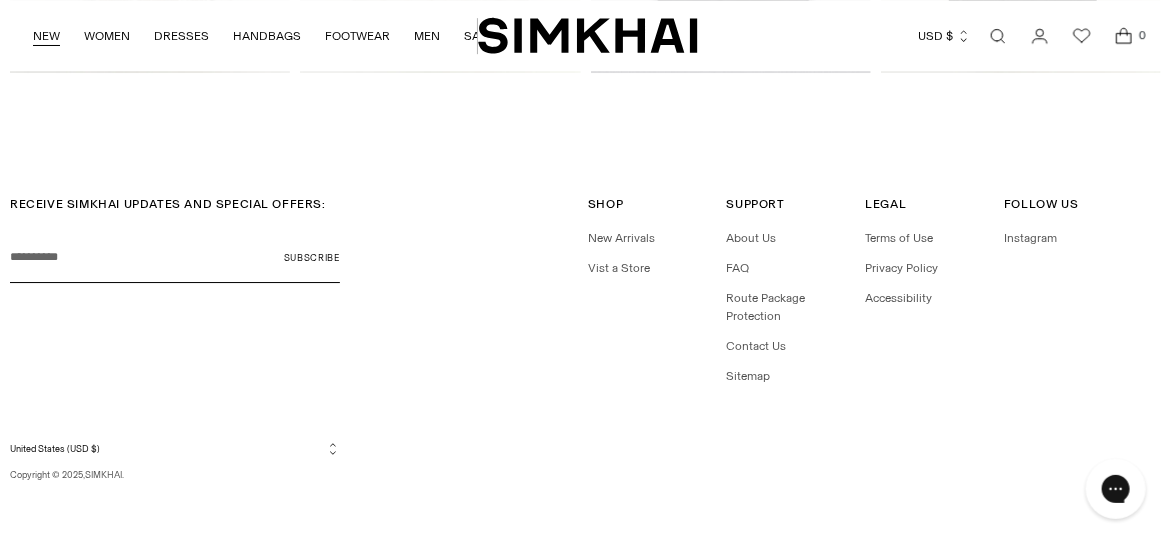 click on "NEW" at bounding box center [46, 36] 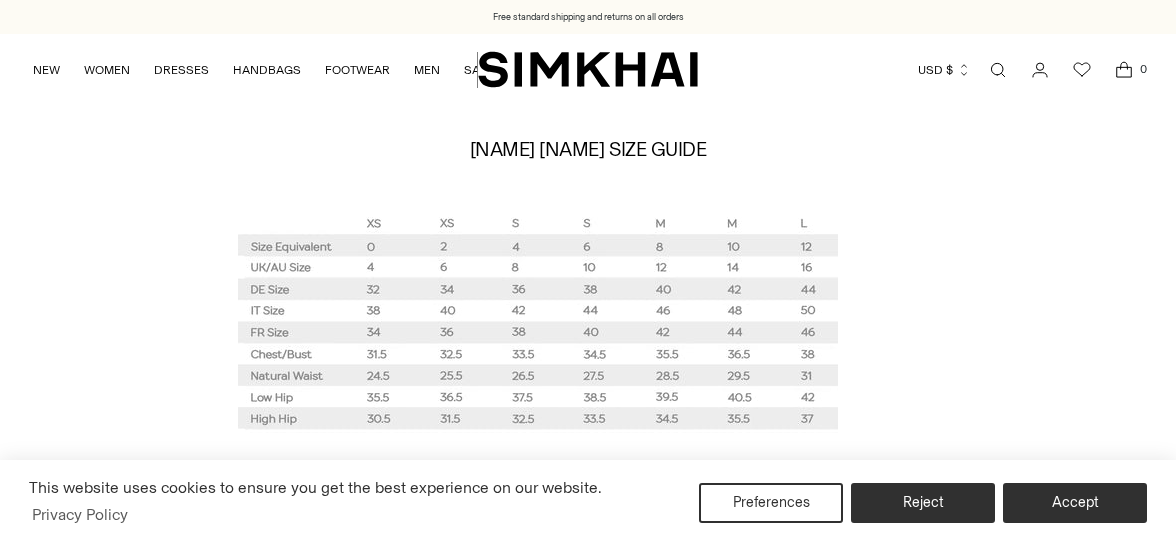 scroll, scrollTop: 0, scrollLeft: 0, axis: both 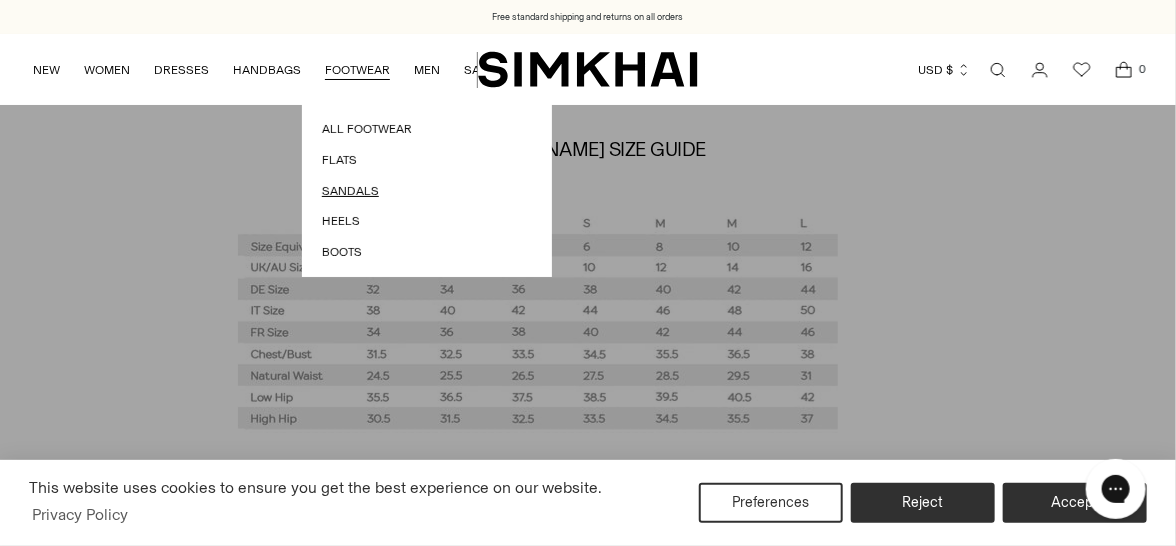 click on "Sandals" at bounding box center [427, 191] 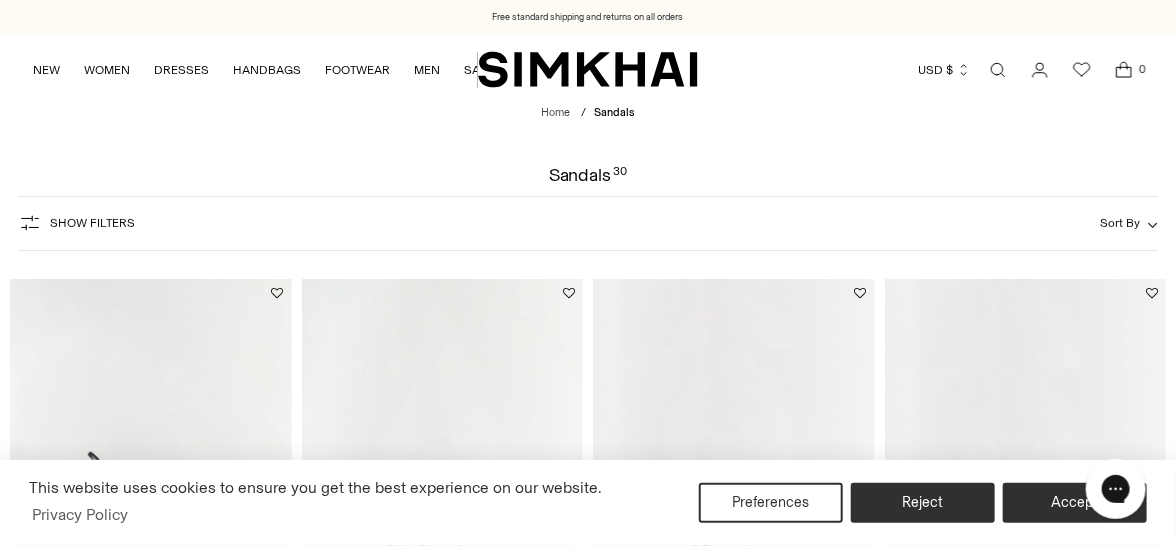scroll, scrollTop: 0, scrollLeft: 0, axis: both 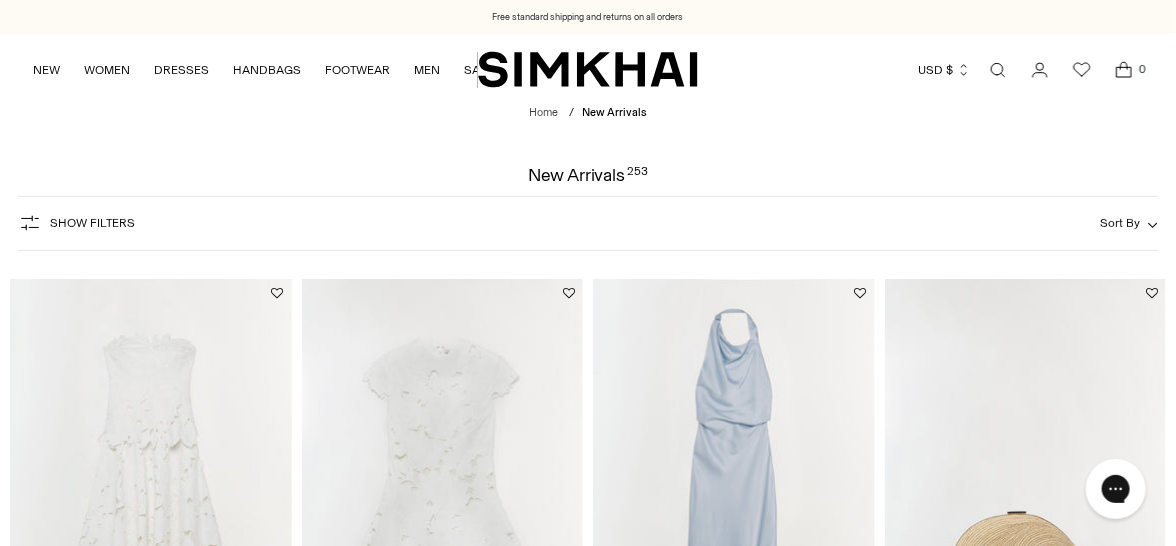 click on "USD $" at bounding box center [944, 70] 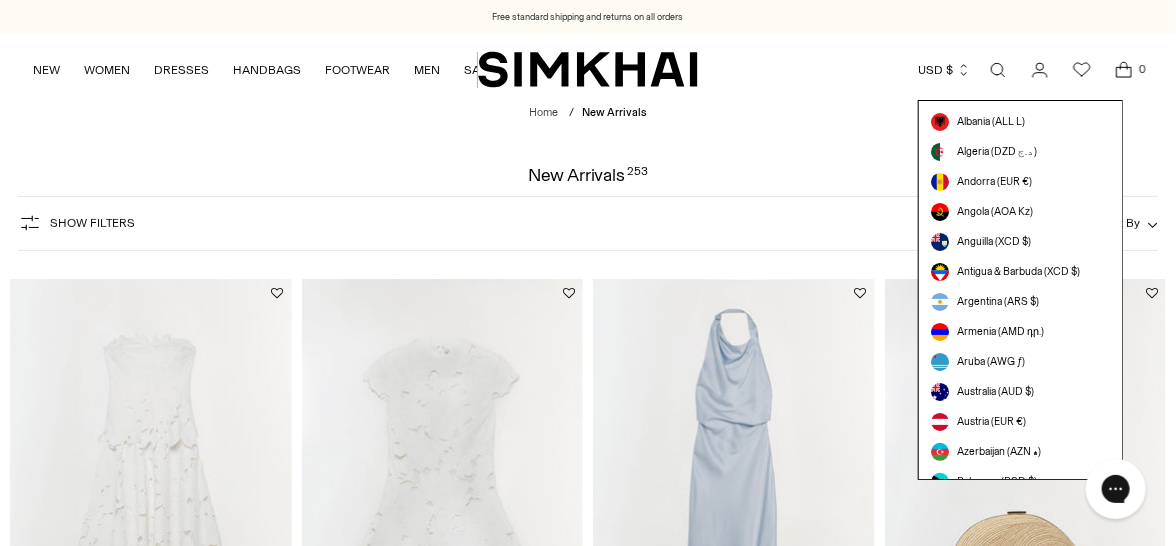 click on "Currency
USD $
Albania (ALL
L)
Algeria (DZD
د.ج)
Andorra (EUR
€)
Angola (AOA
Kz)
Anguilla (XCD
$)" at bounding box center (921, 70) 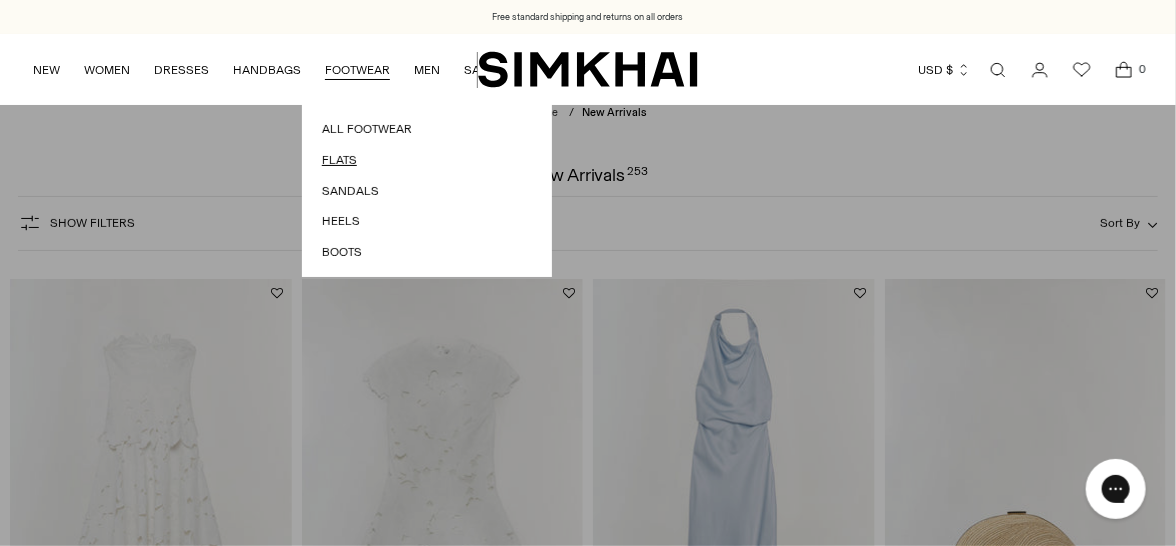 click on "Flats" at bounding box center [427, 160] 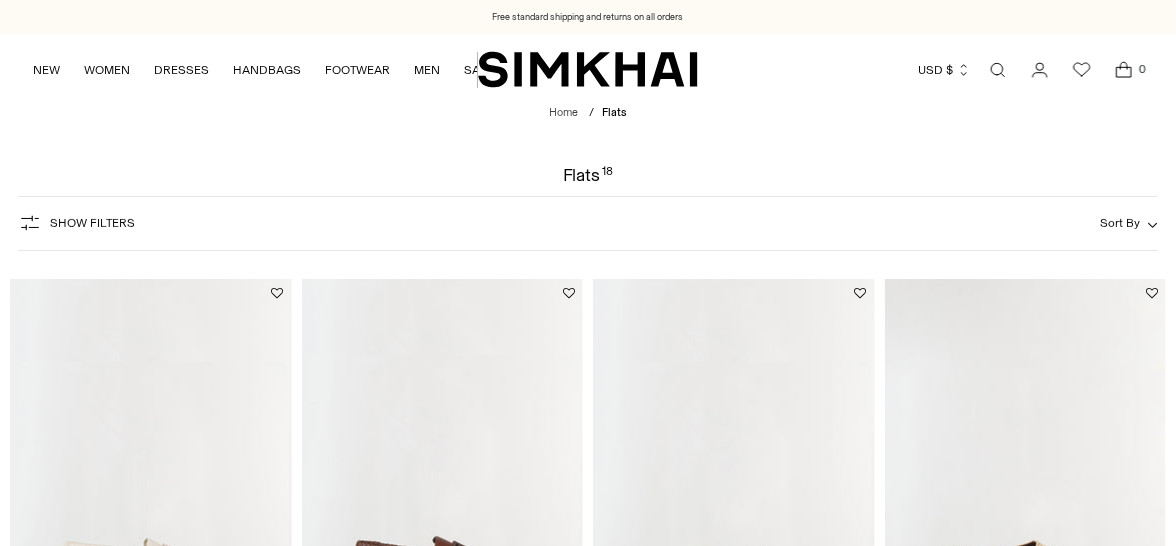 scroll, scrollTop: 99, scrollLeft: 0, axis: vertical 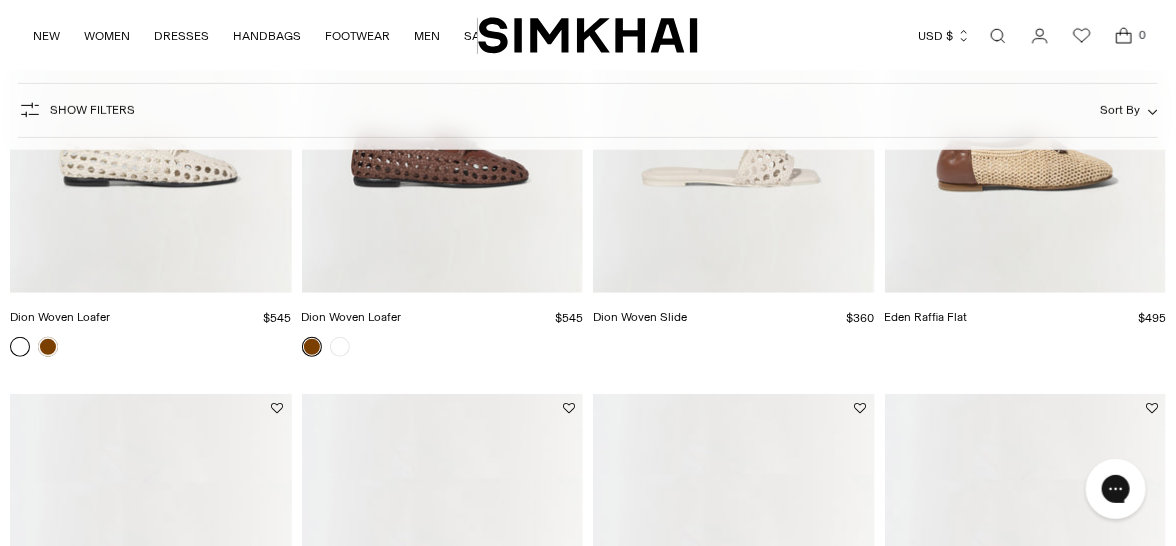 click at bounding box center (998, 36) 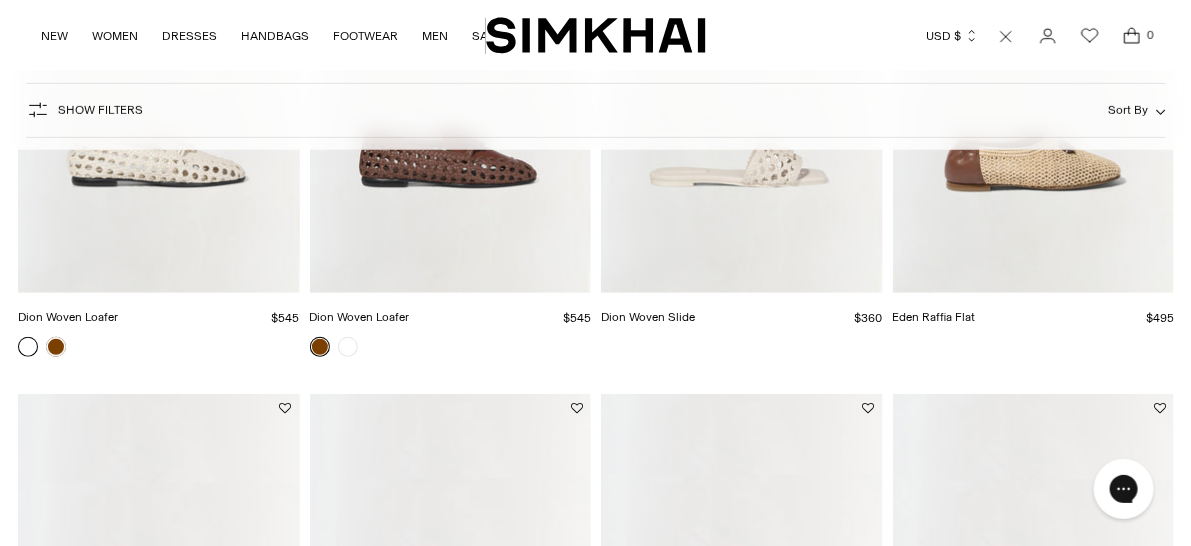 scroll, scrollTop: 0, scrollLeft: 0, axis: both 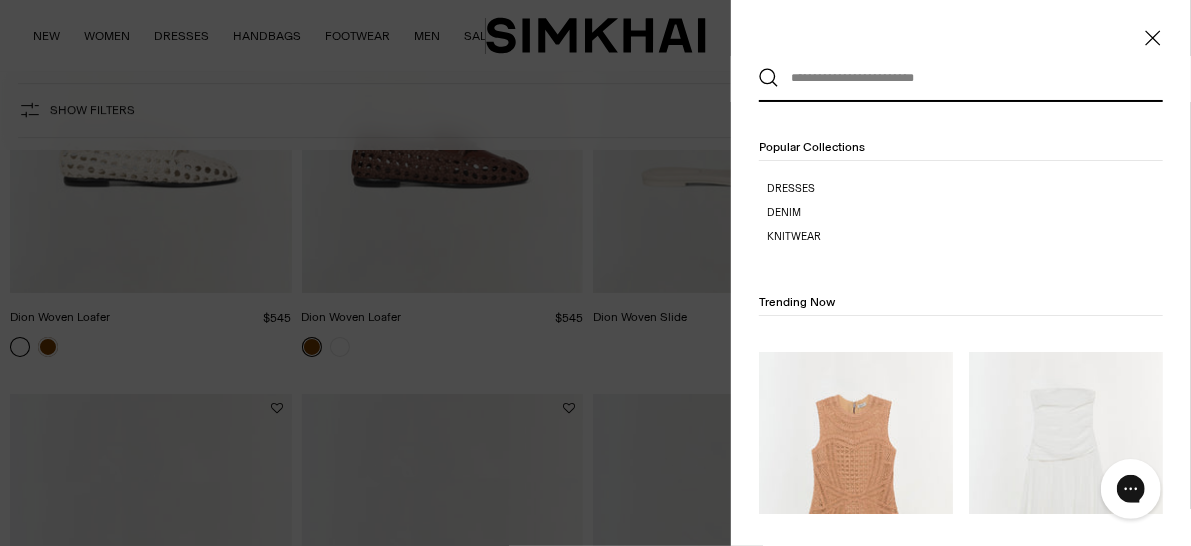 click at bounding box center [956, 78] 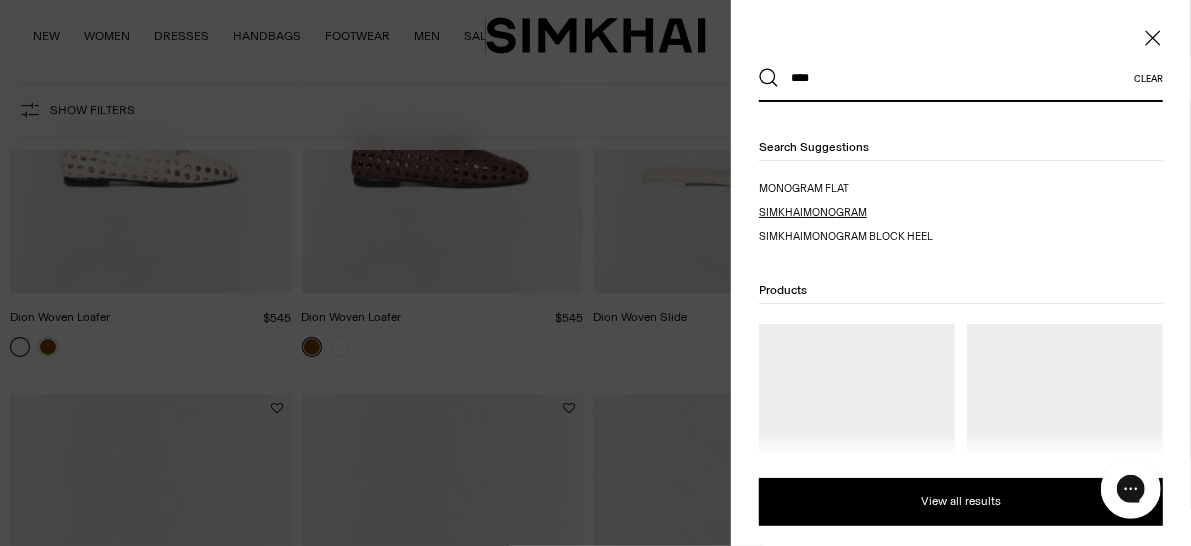 type on "****" 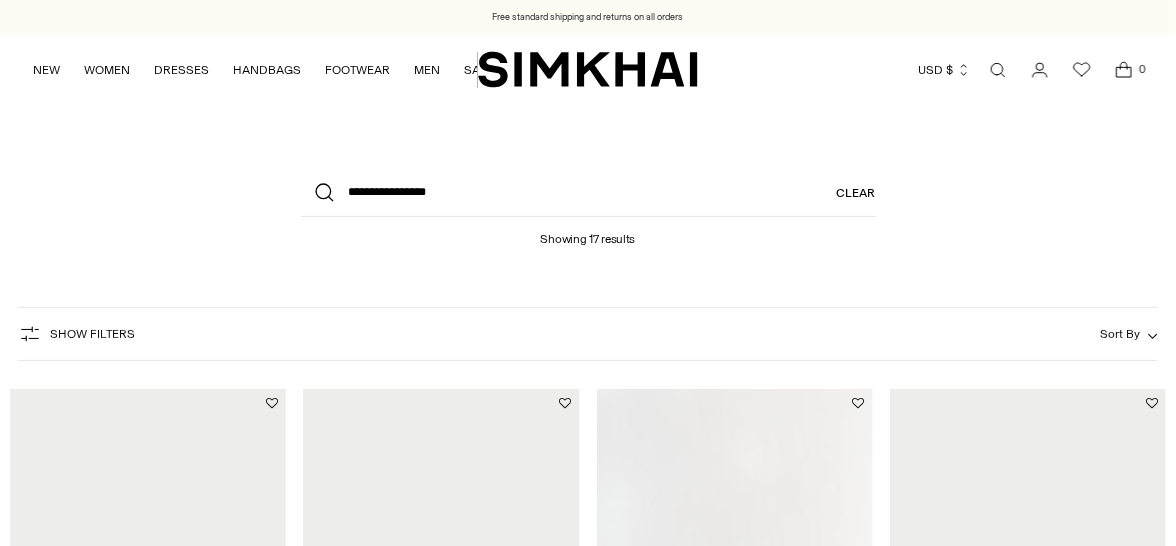 scroll, scrollTop: 300, scrollLeft: 0, axis: vertical 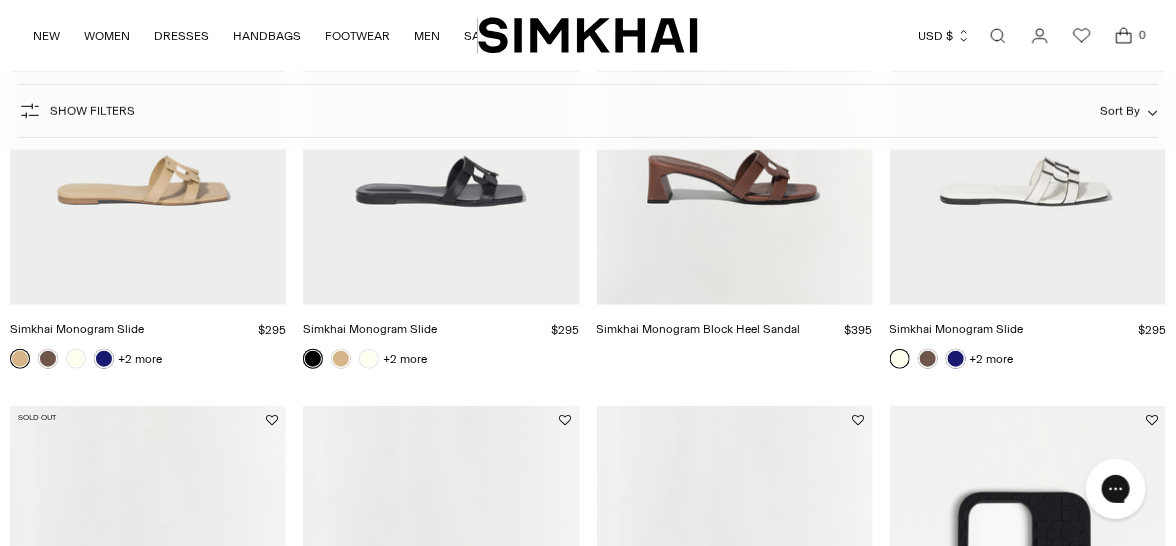 click at bounding box center (0, 0) 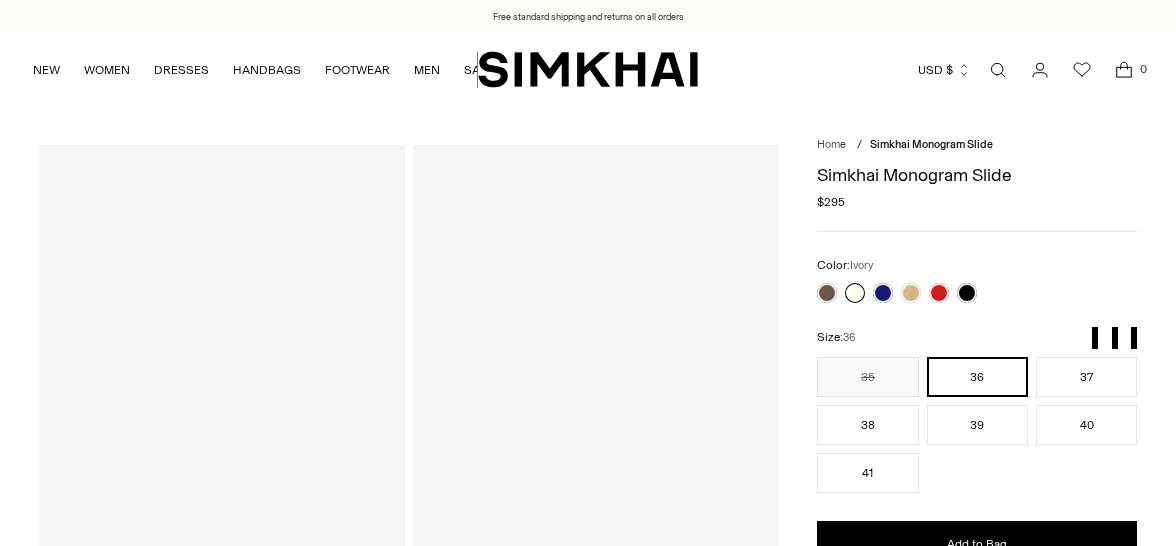 click at bounding box center [855, 293] 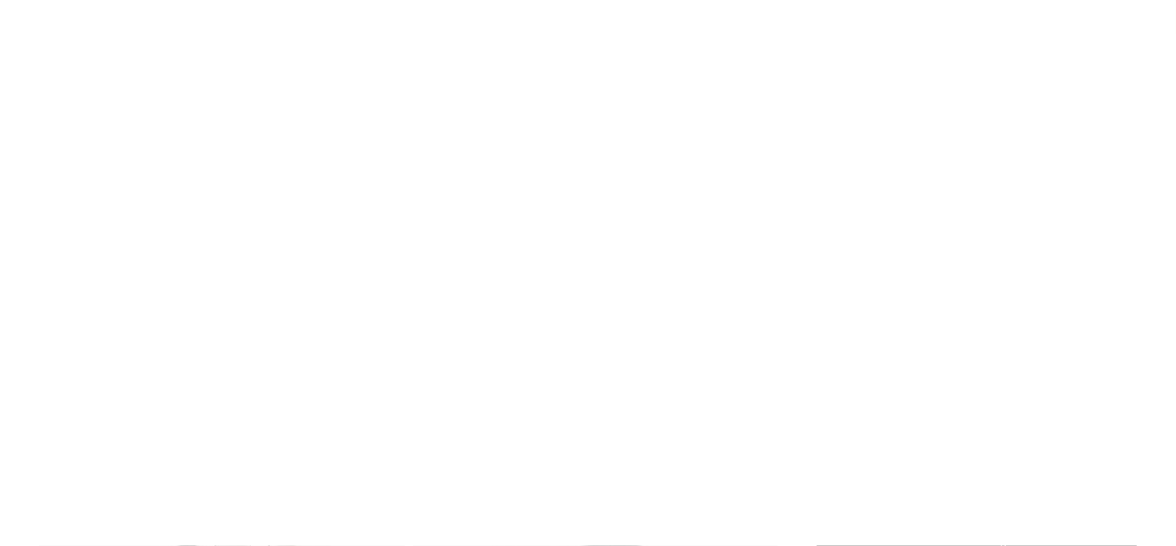scroll, scrollTop: 0, scrollLeft: 0, axis: both 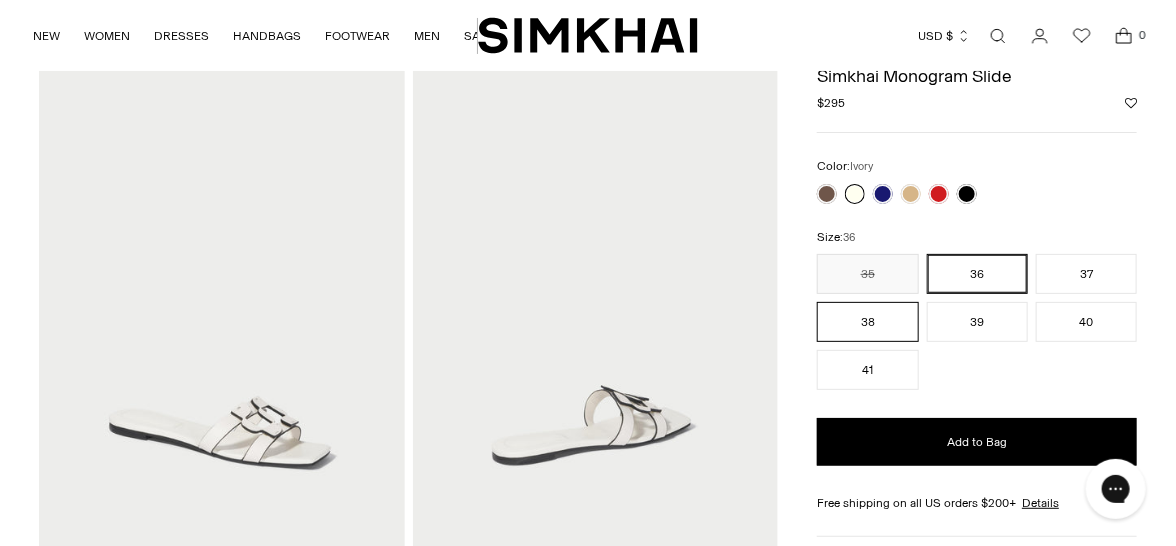 click on "38" at bounding box center (867, 322) 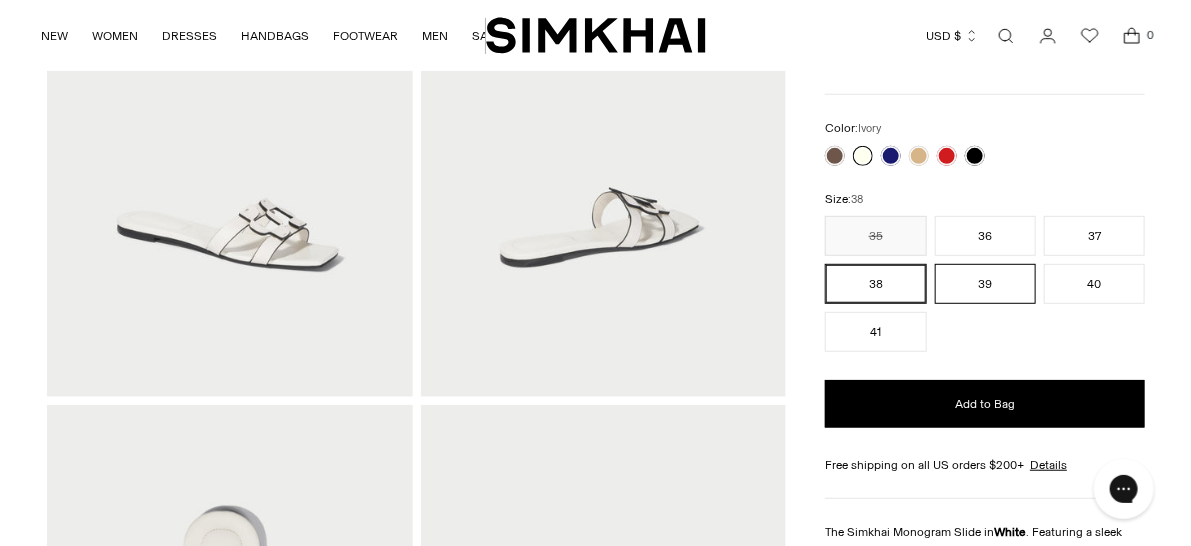 scroll, scrollTop: 200, scrollLeft: 0, axis: vertical 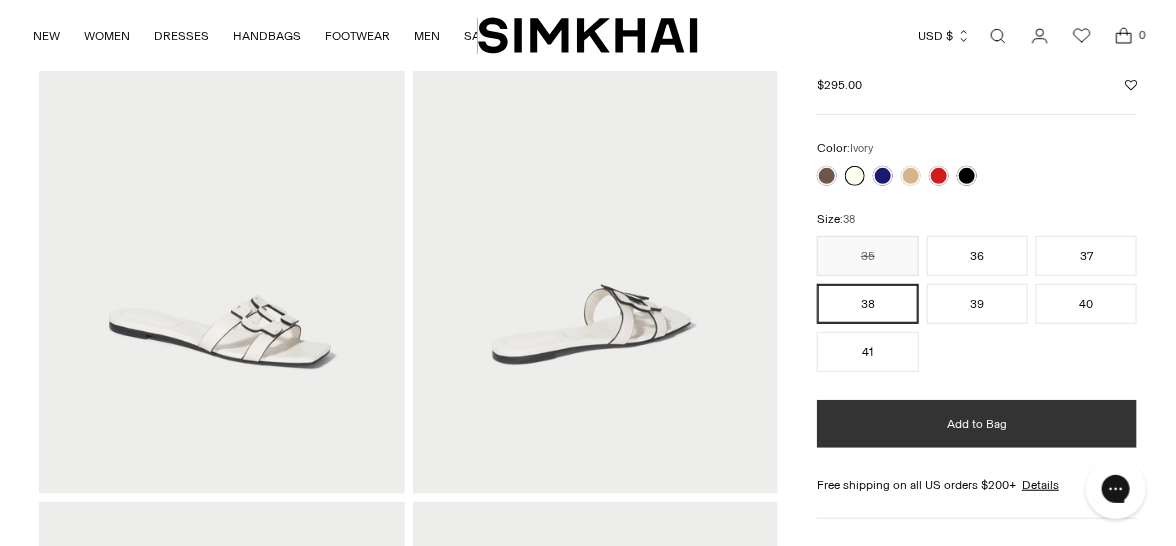 click on "Add to Bag" at bounding box center (977, 423) 